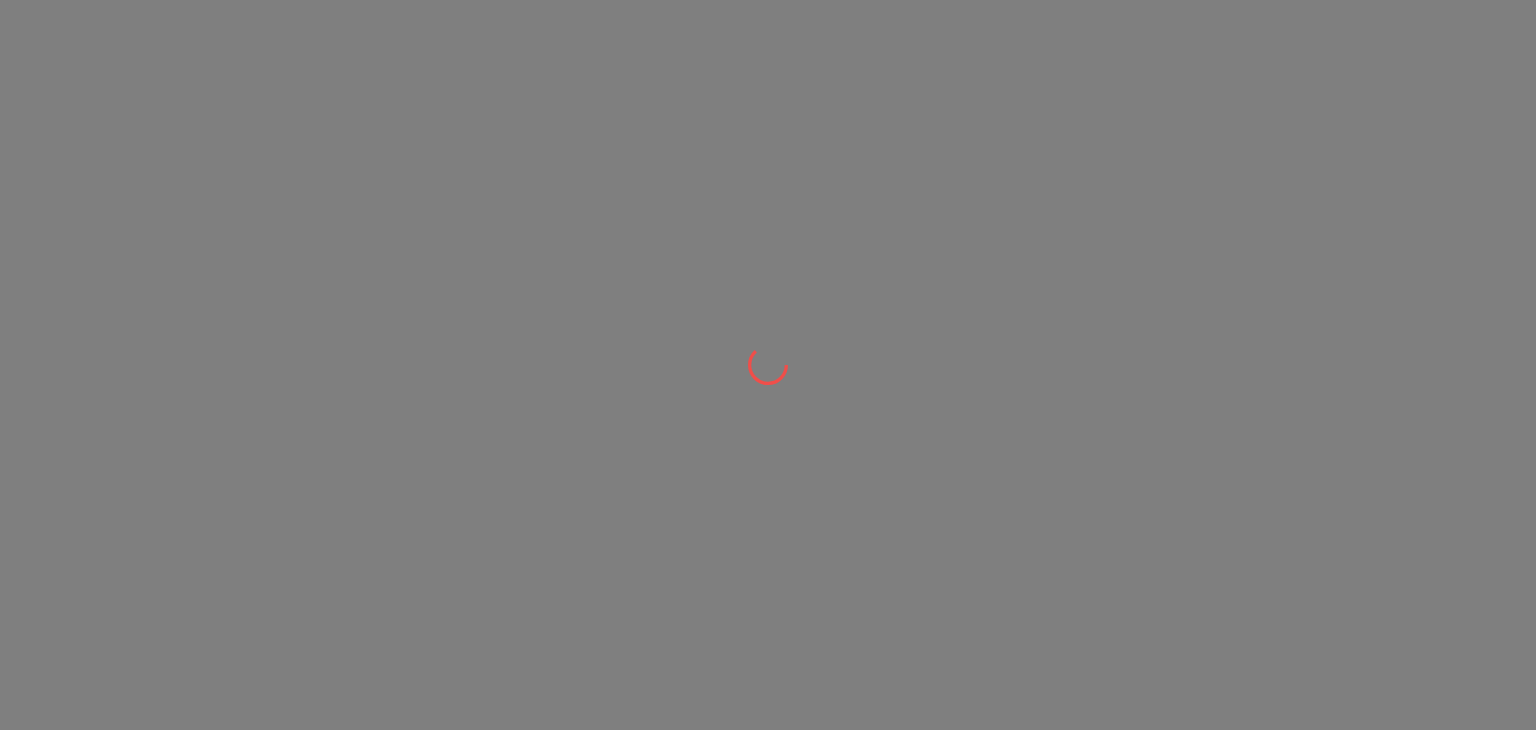 scroll, scrollTop: 0, scrollLeft: 0, axis: both 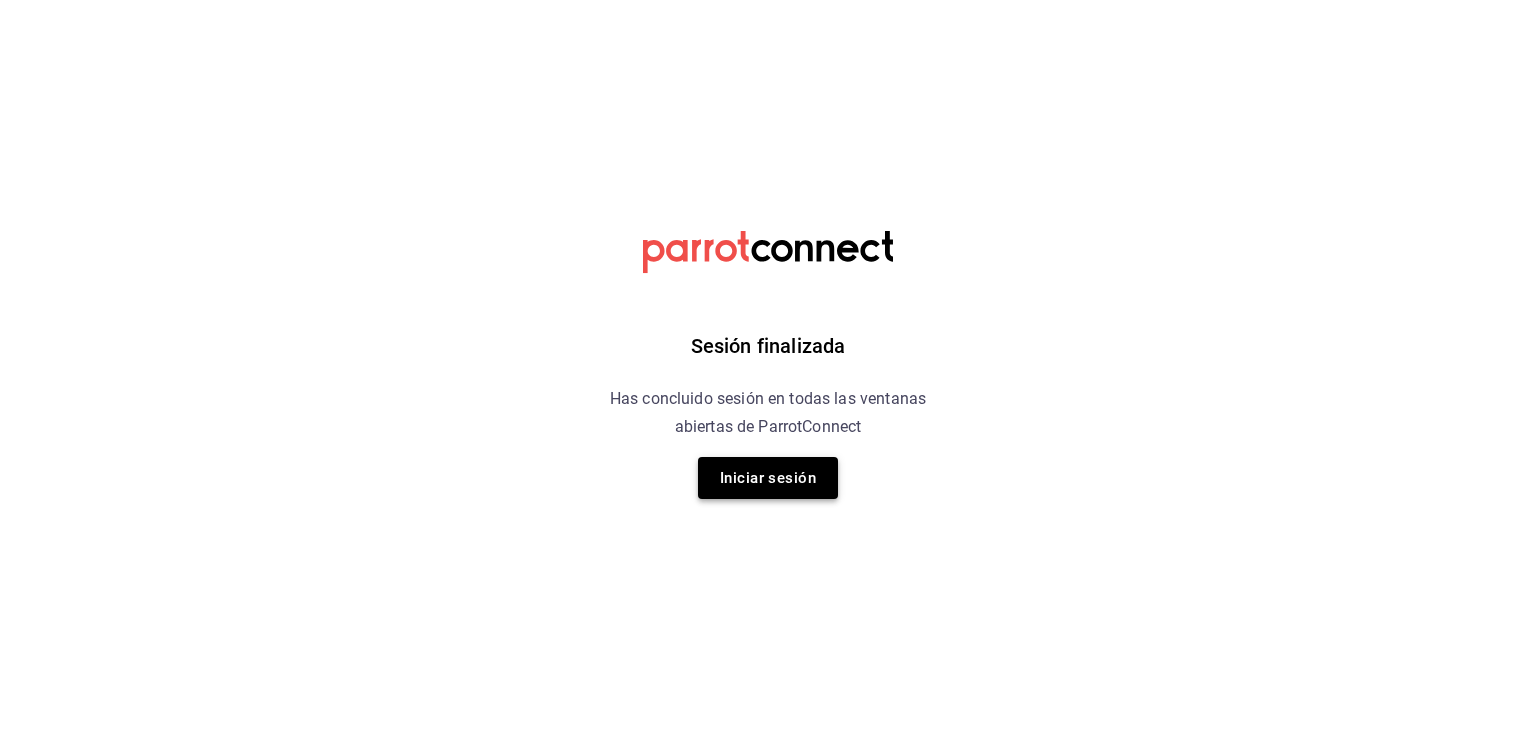 click on "Iniciar sesión" at bounding box center (768, 478) 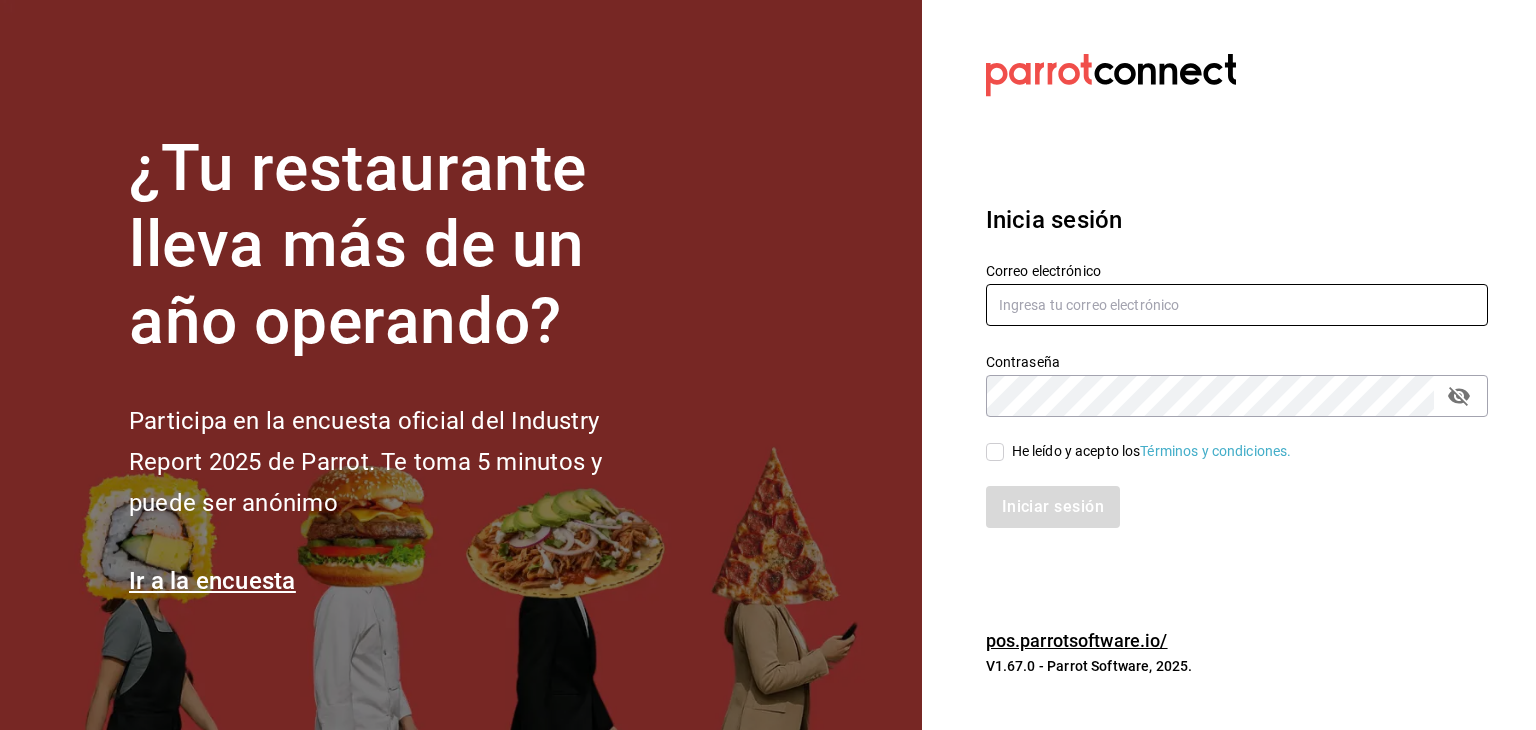 click at bounding box center [1237, 305] 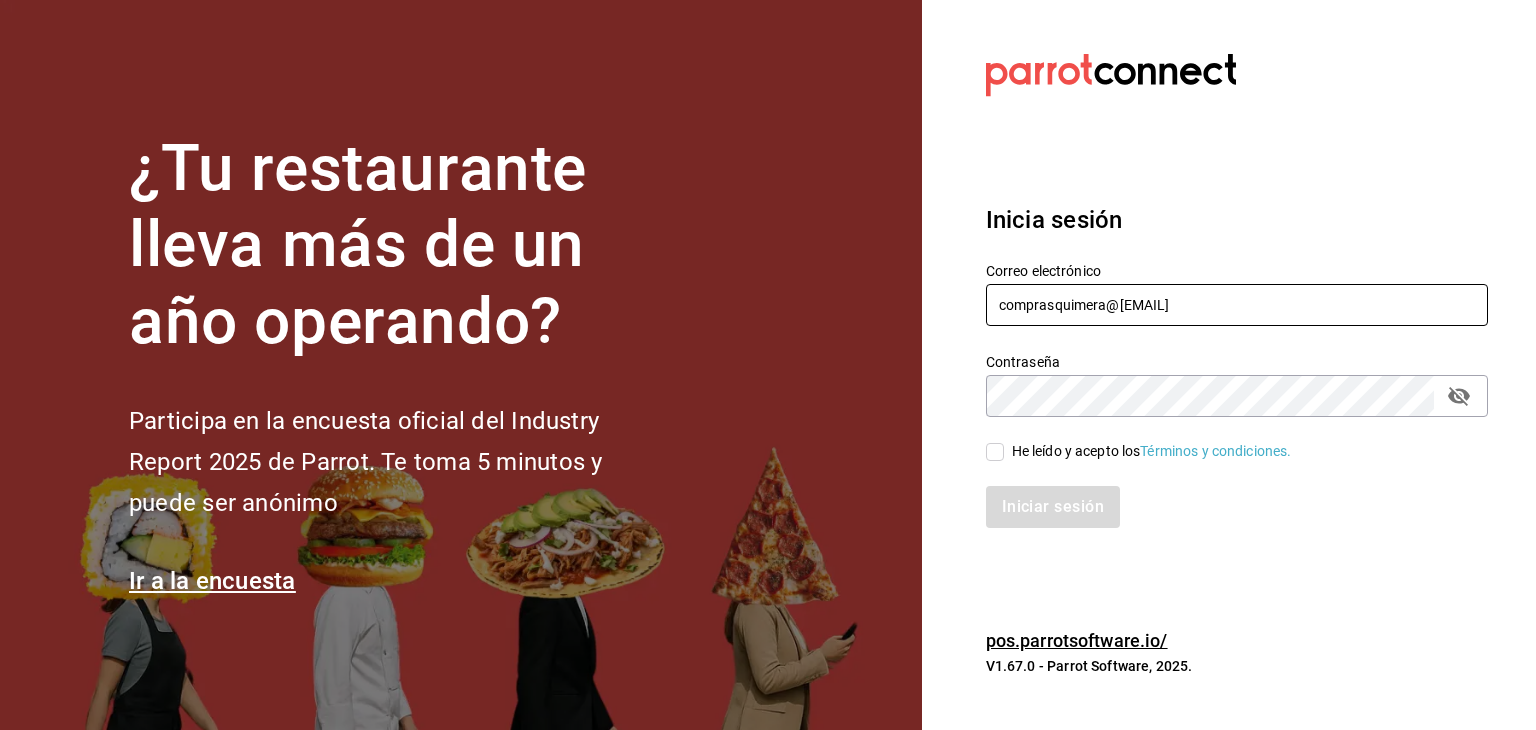 type on "comprasquimera@gmail.com" 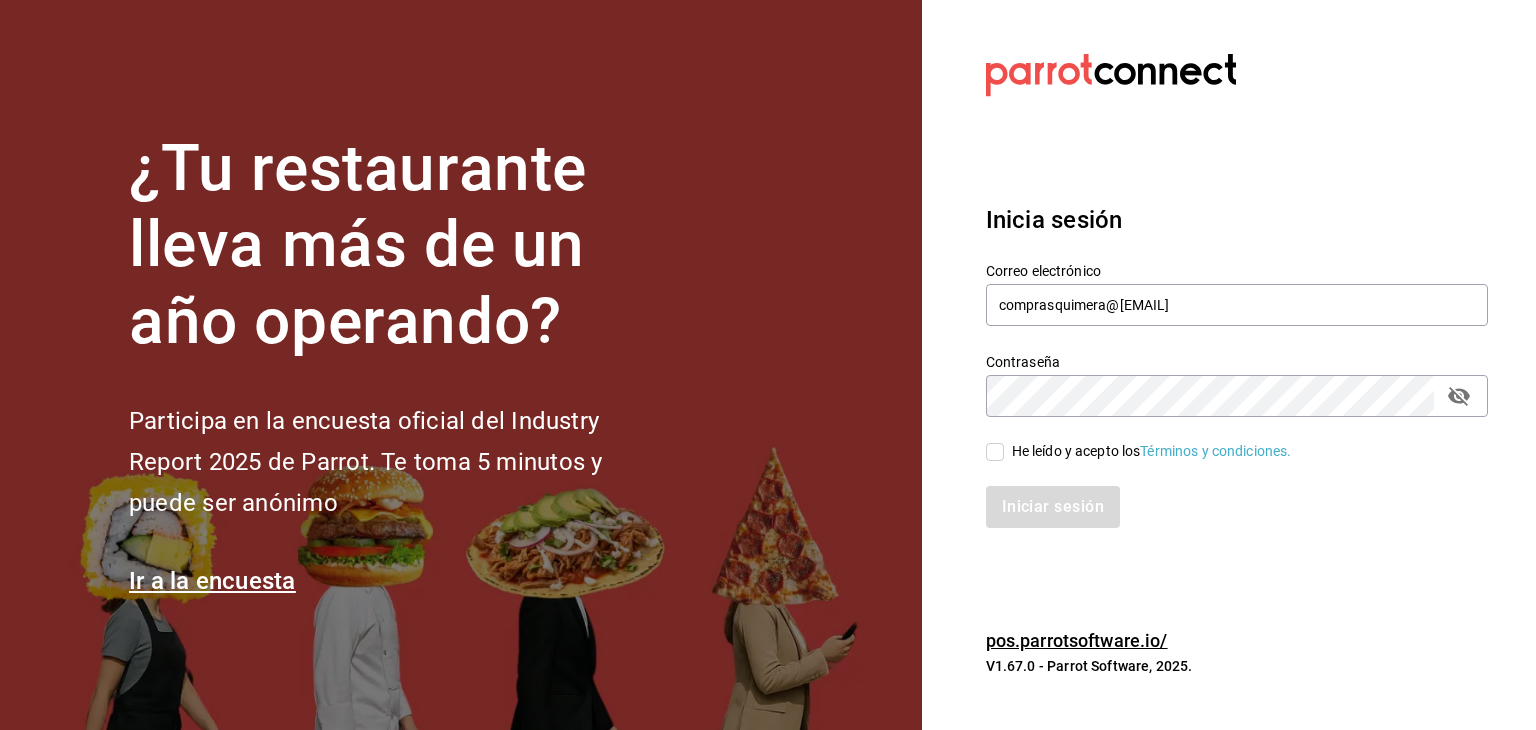 click on "He leído y acepto los  Términos y condiciones." at bounding box center [995, 452] 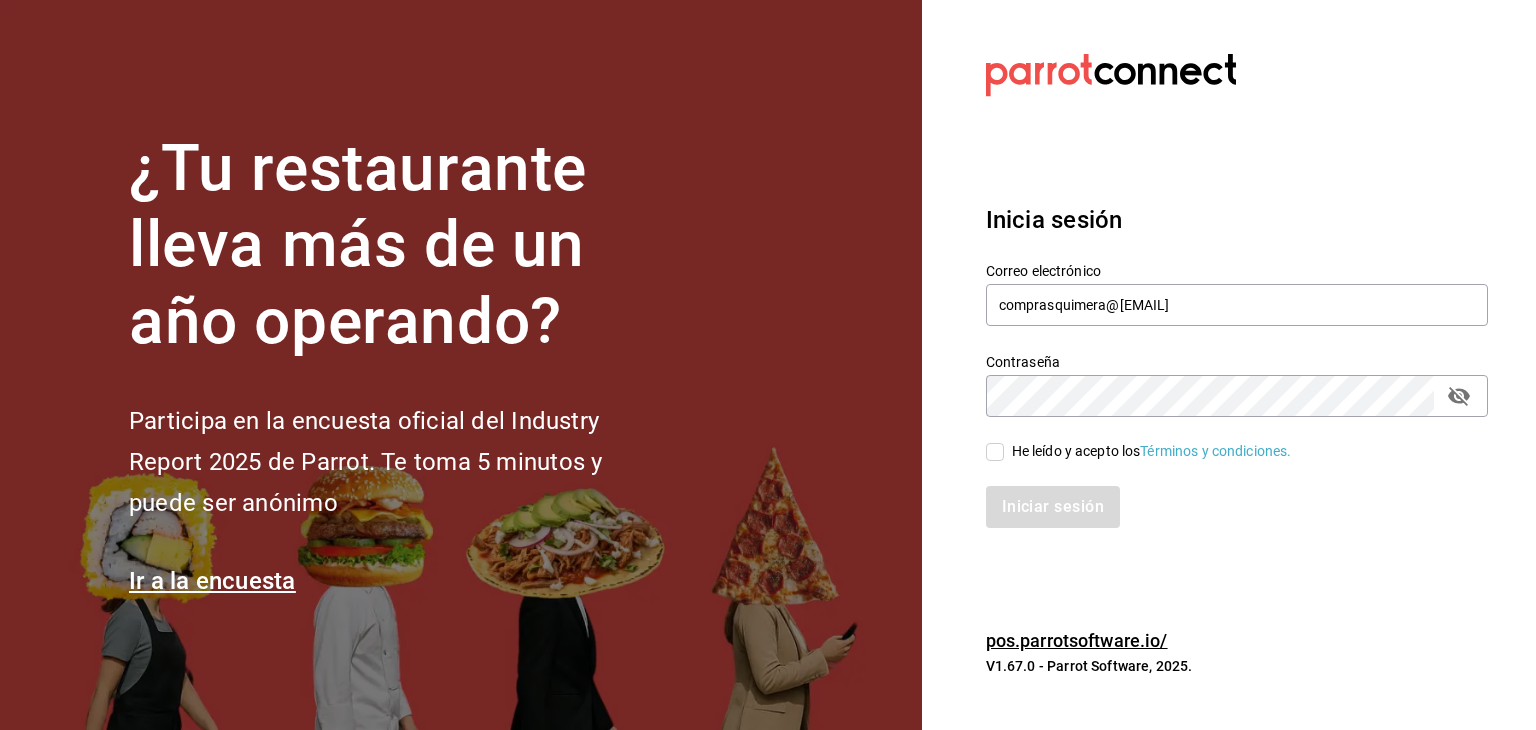checkbox on "true" 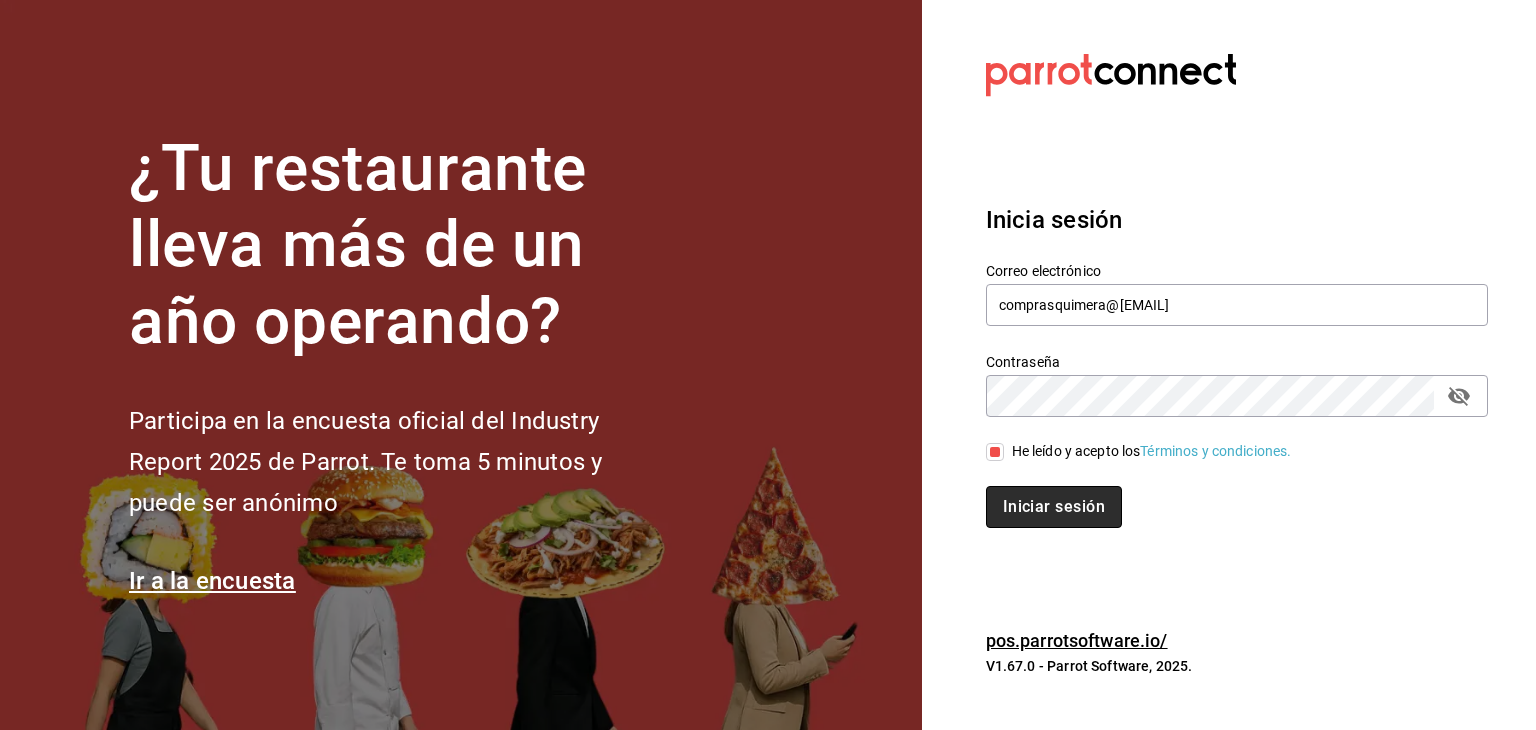 click on "Iniciar sesión" at bounding box center (1054, 507) 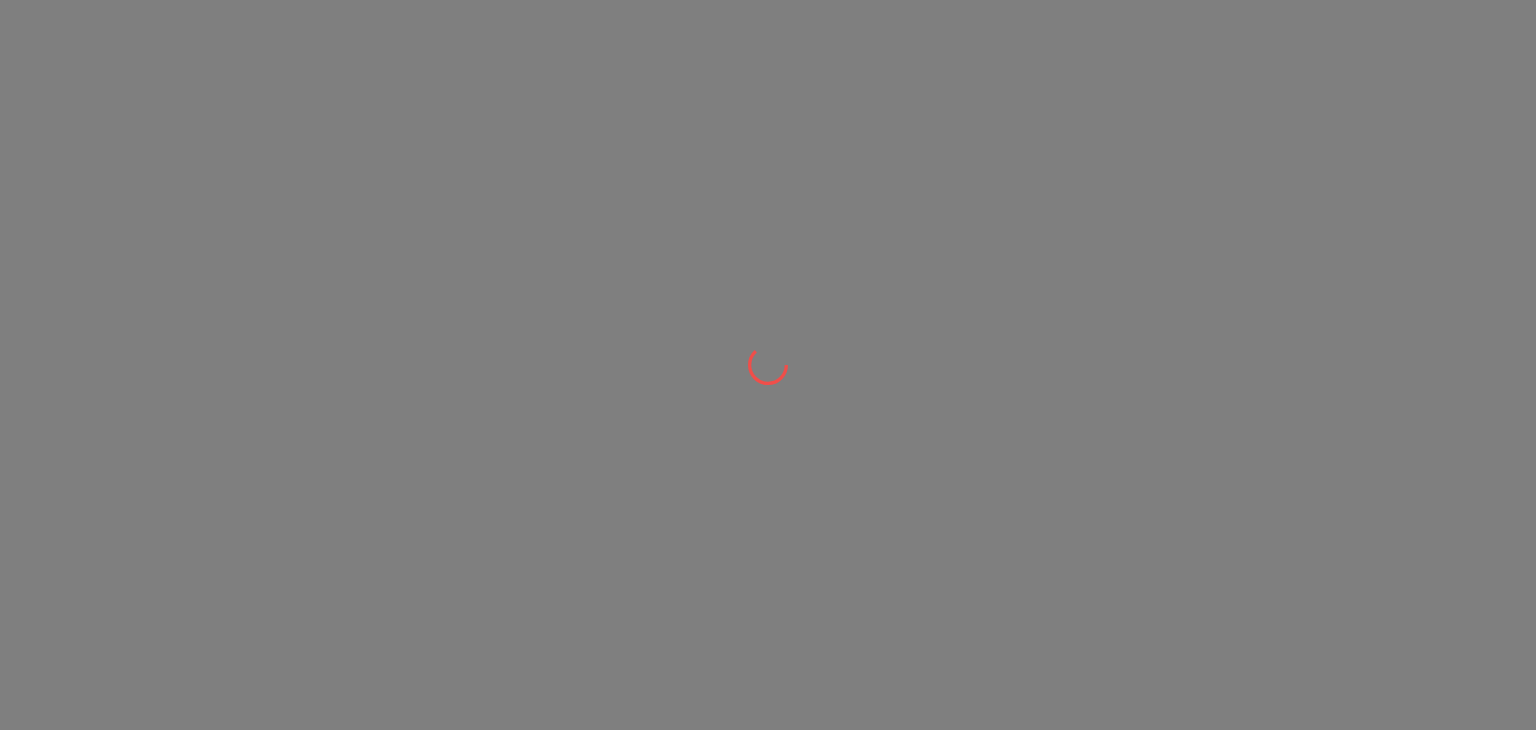 scroll, scrollTop: 0, scrollLeft: 0, axis: both 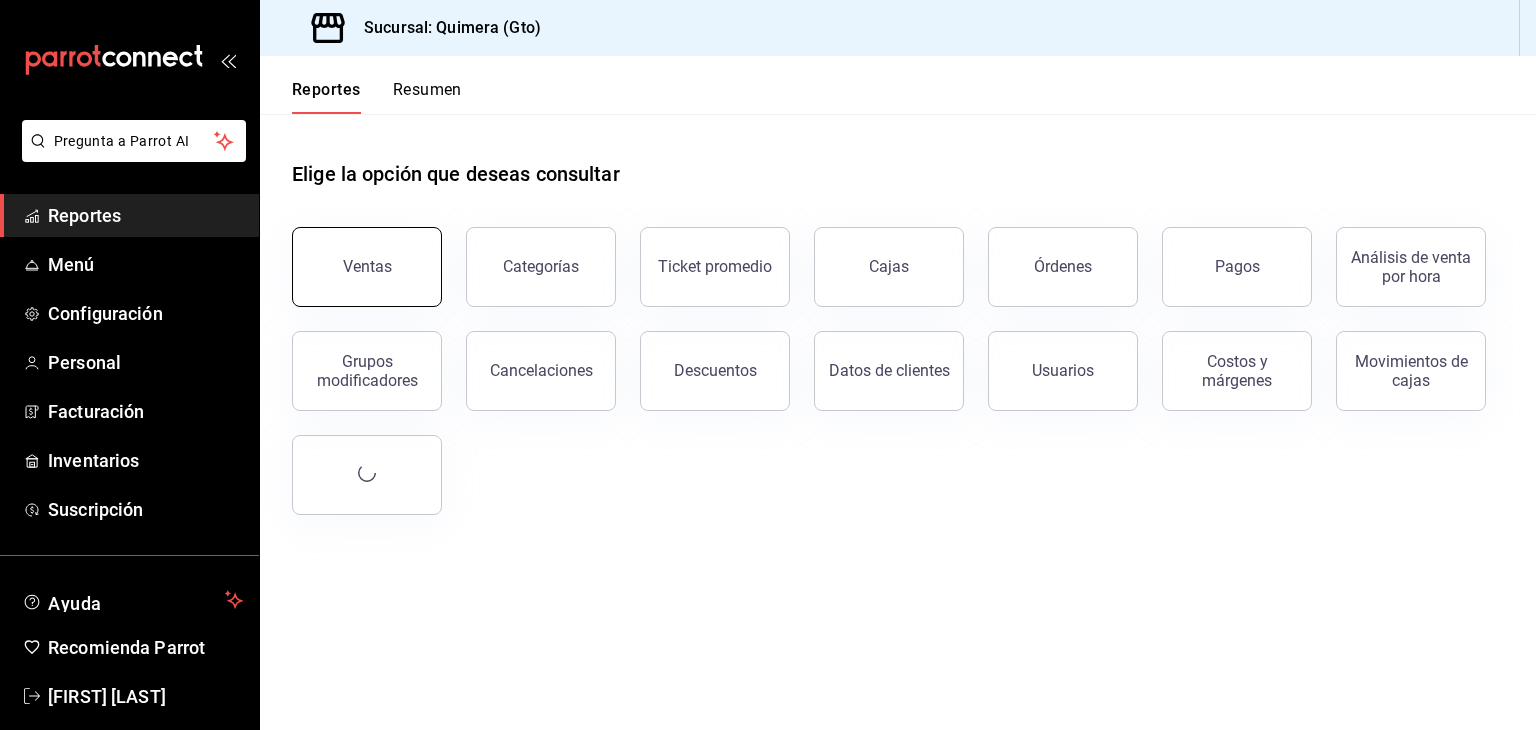 click on "Ventas" at bounding box center (367, 267) 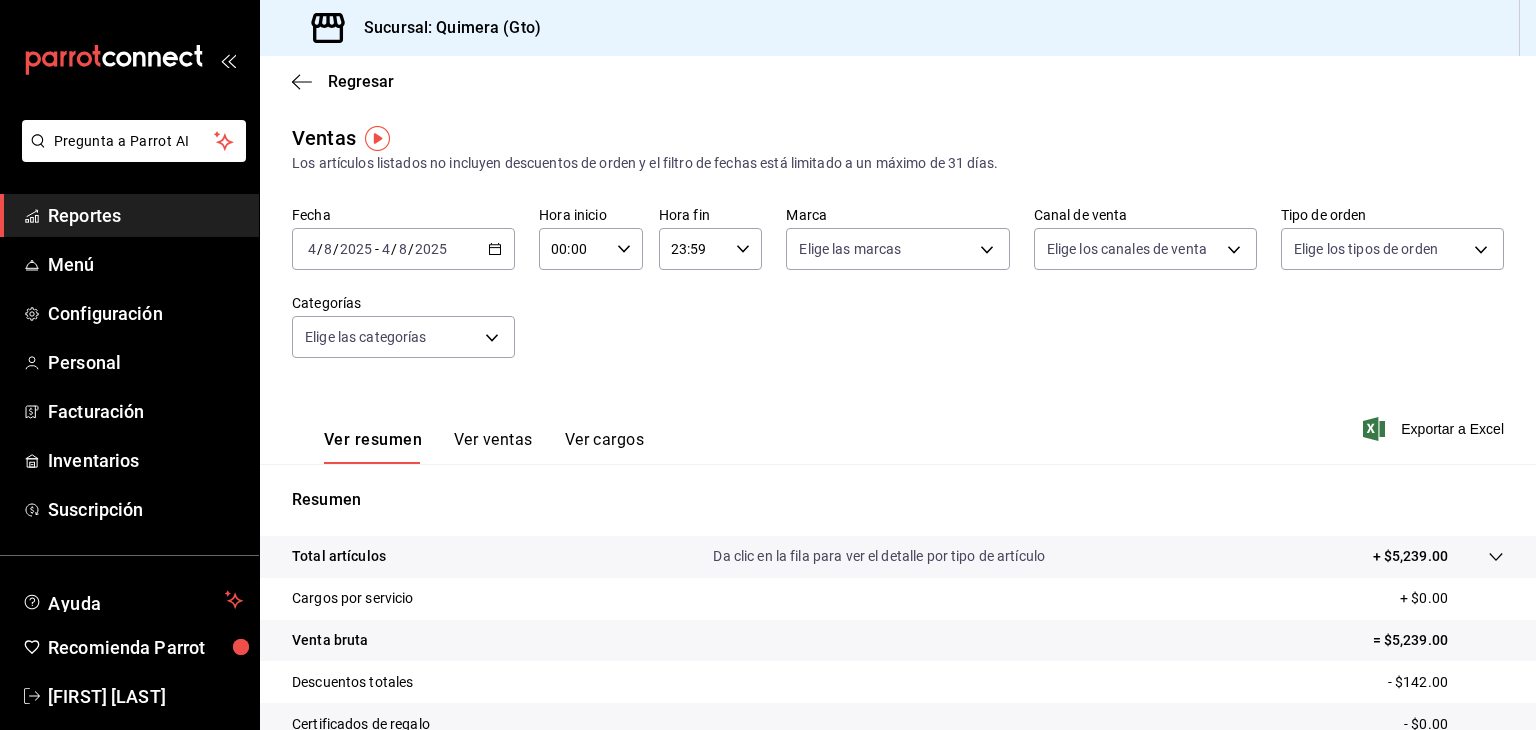 click 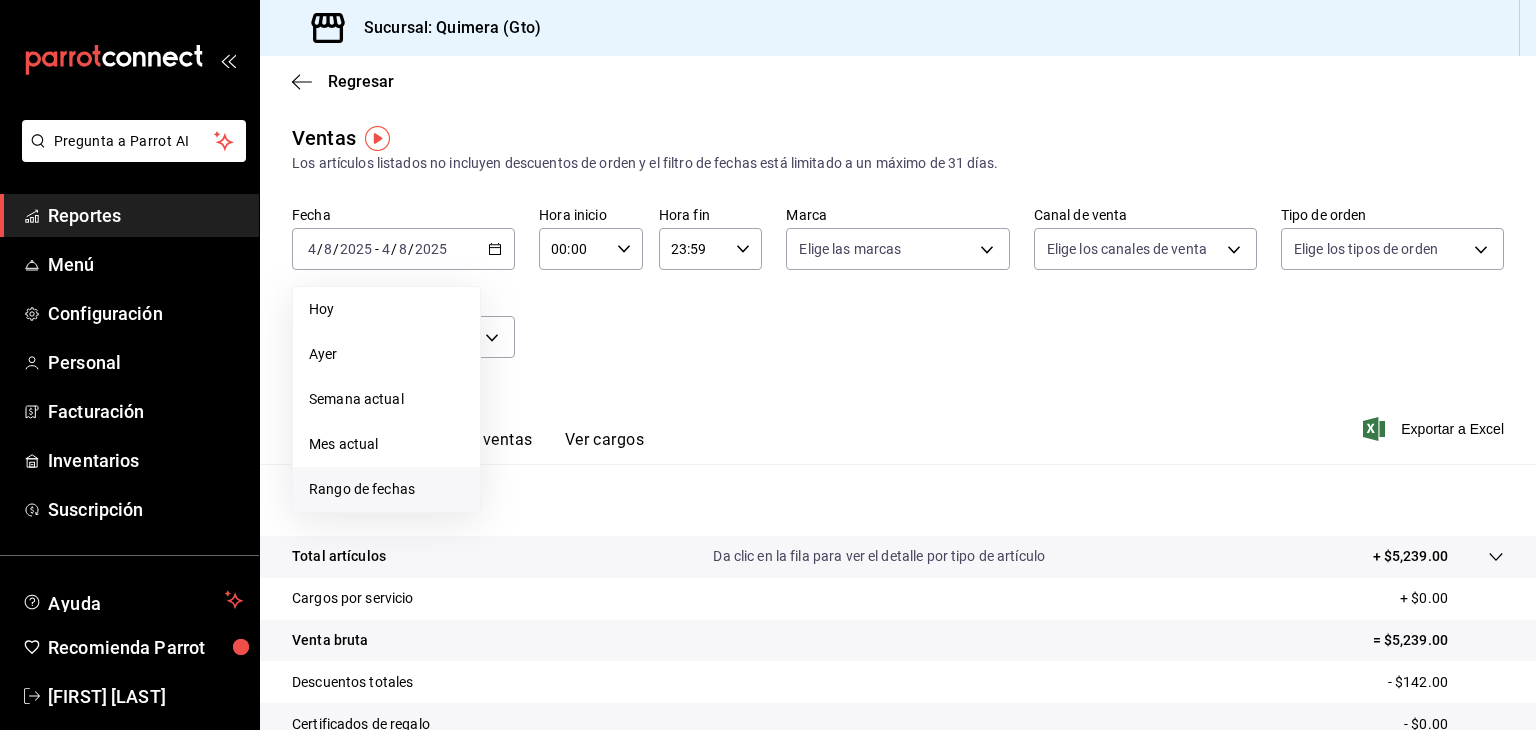 click on "Rango de fechas" at bounding box center [386, 489] 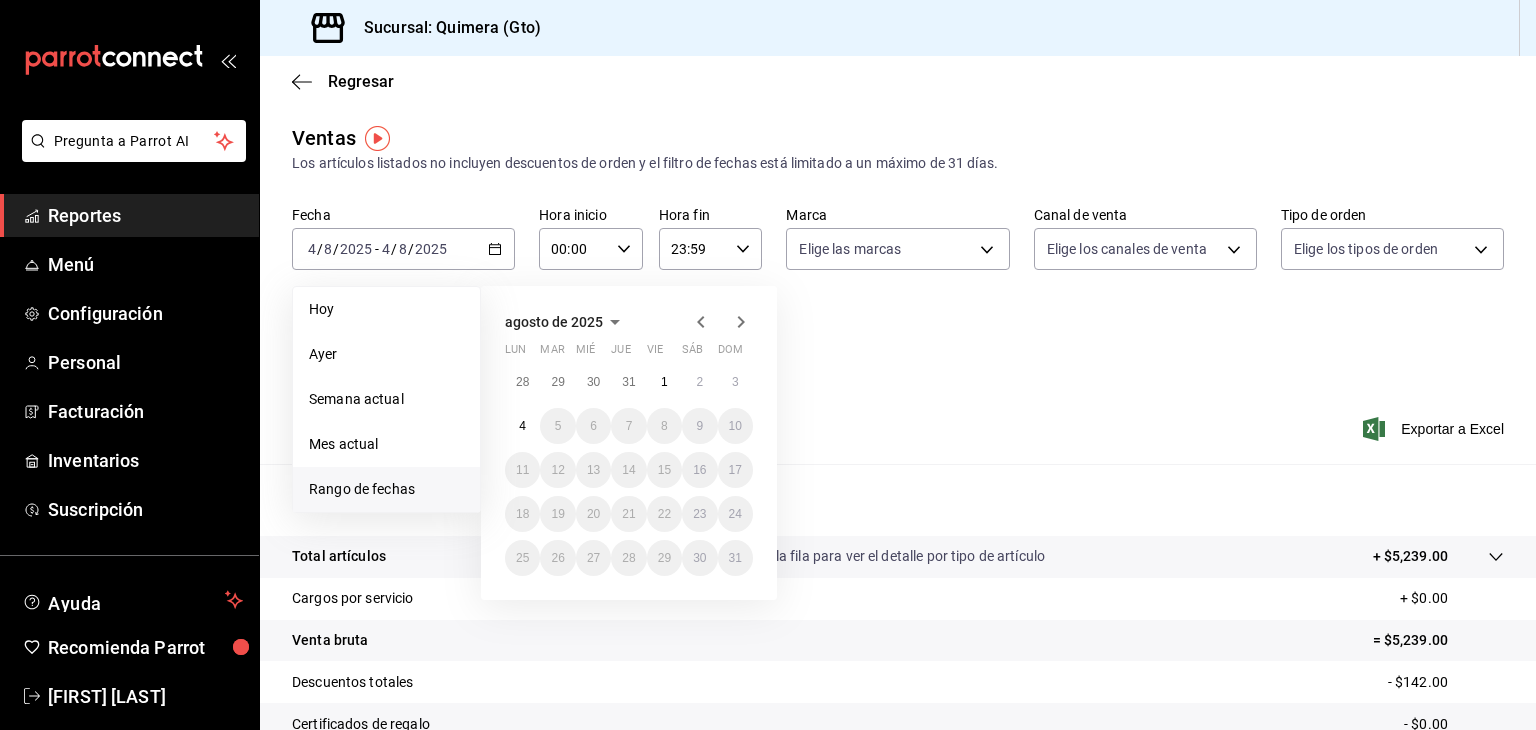click 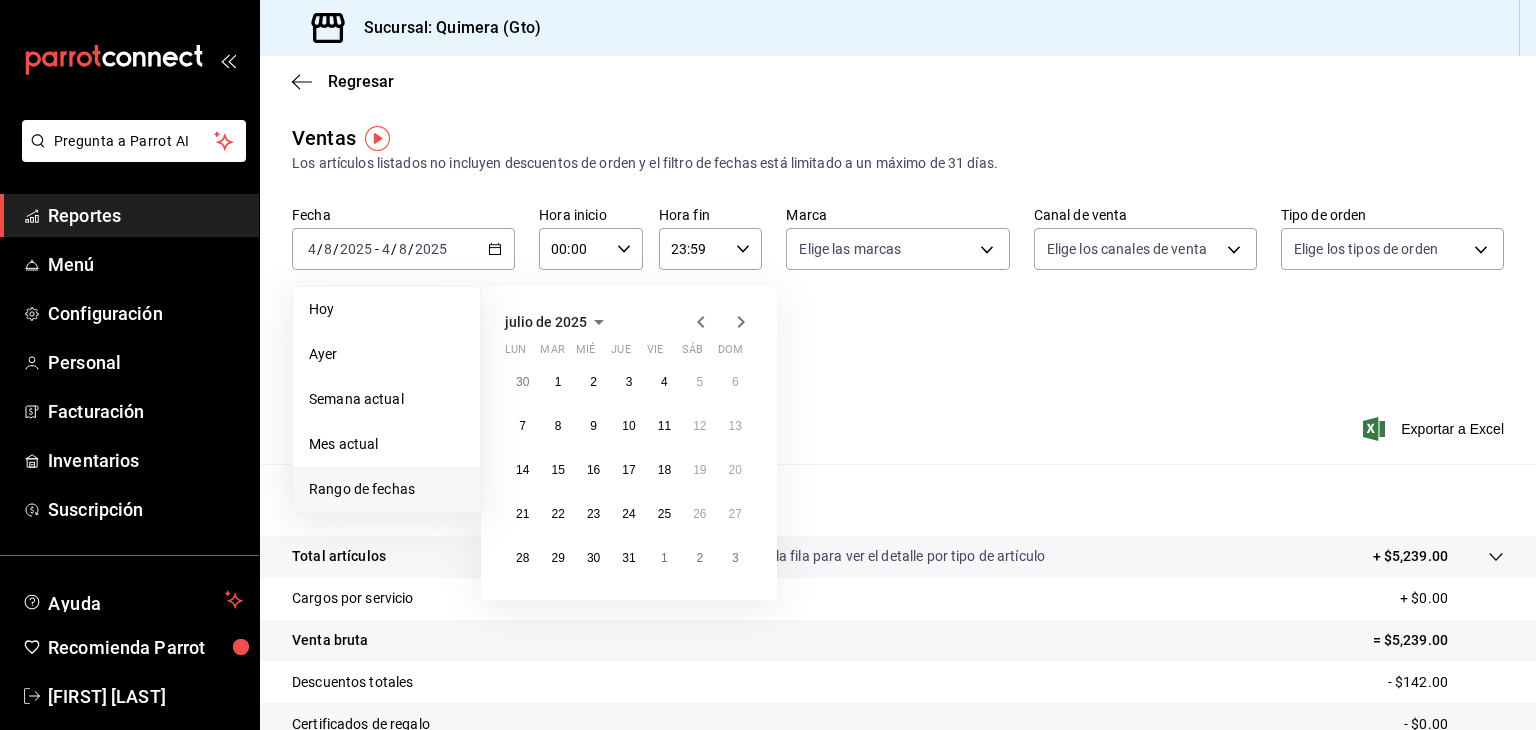 click 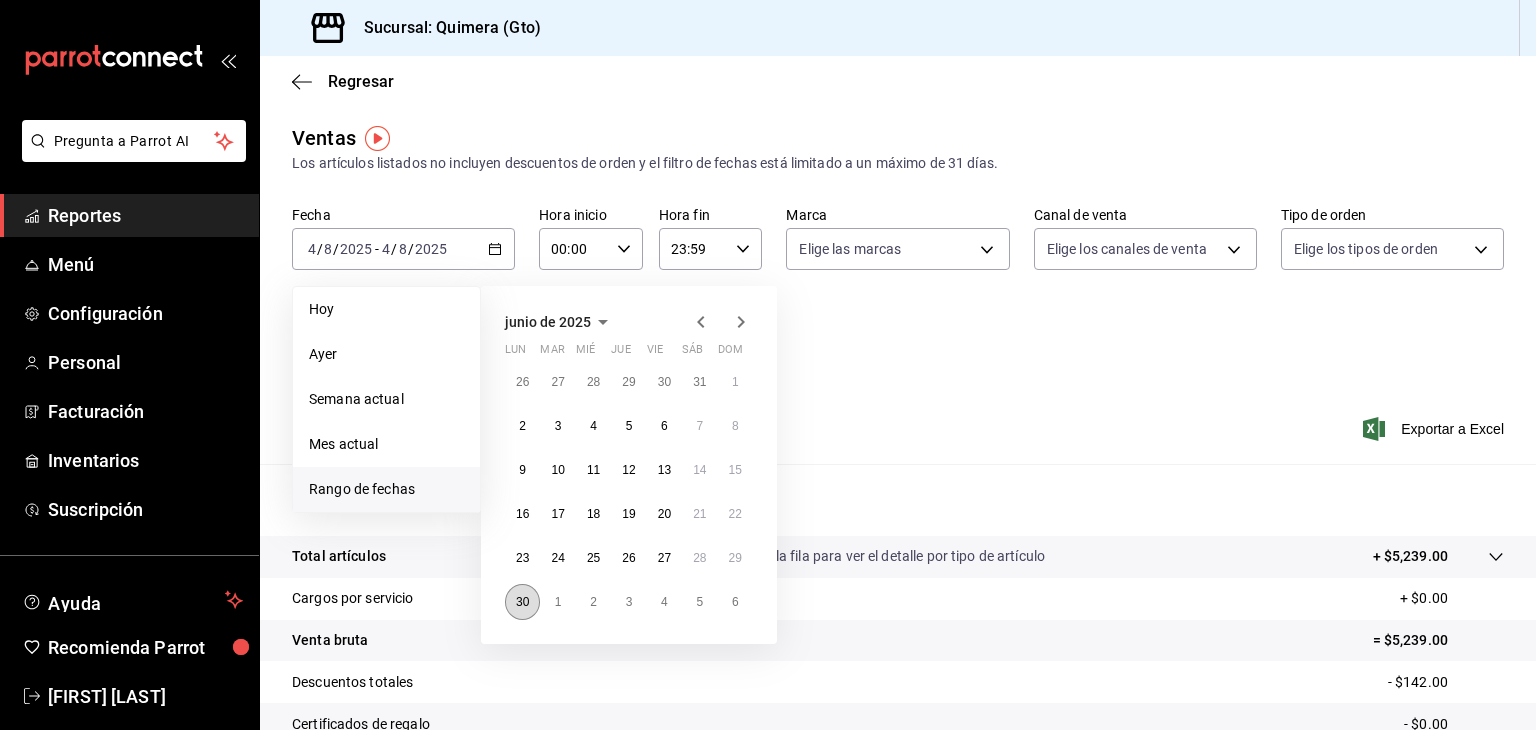 click on "30" at bounding box center [522, 602] 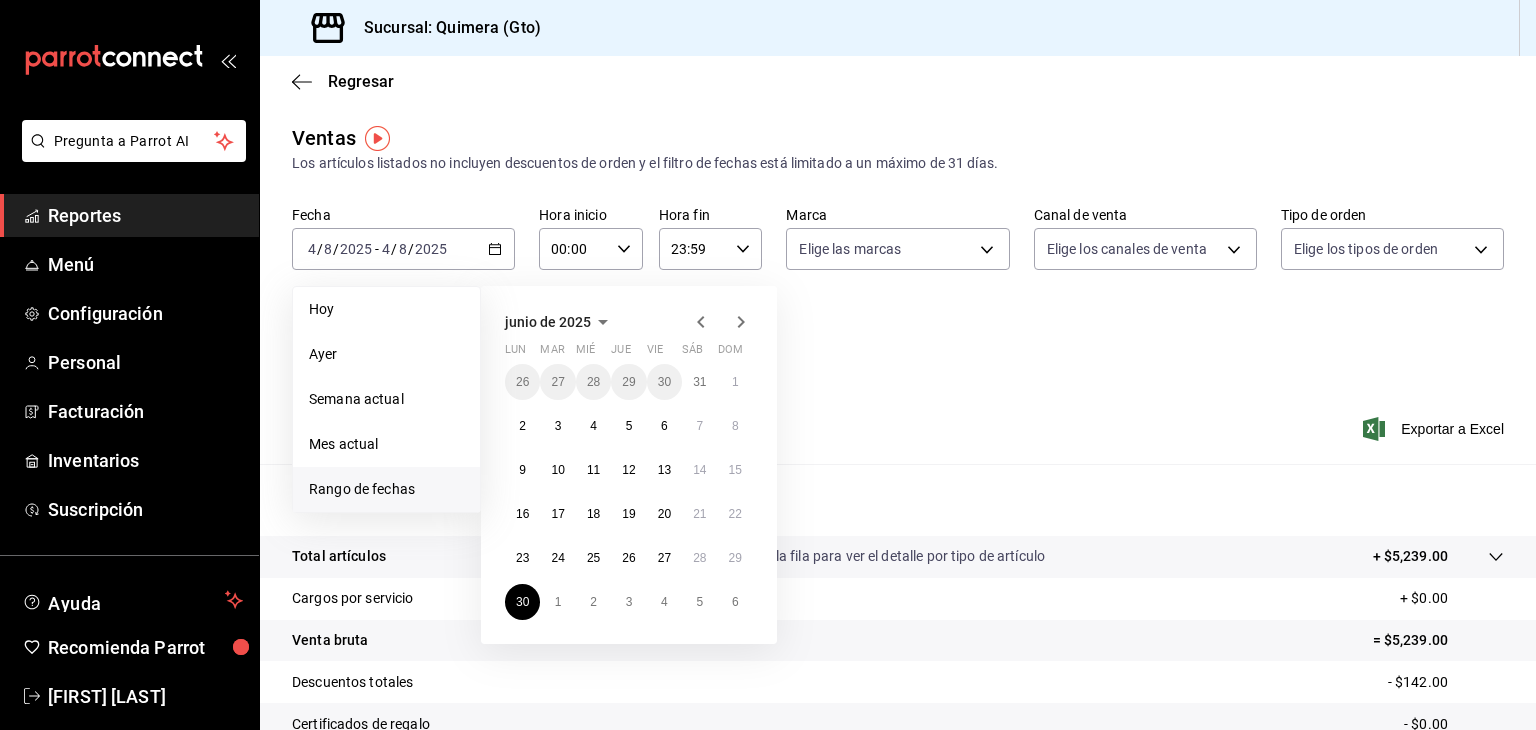 click 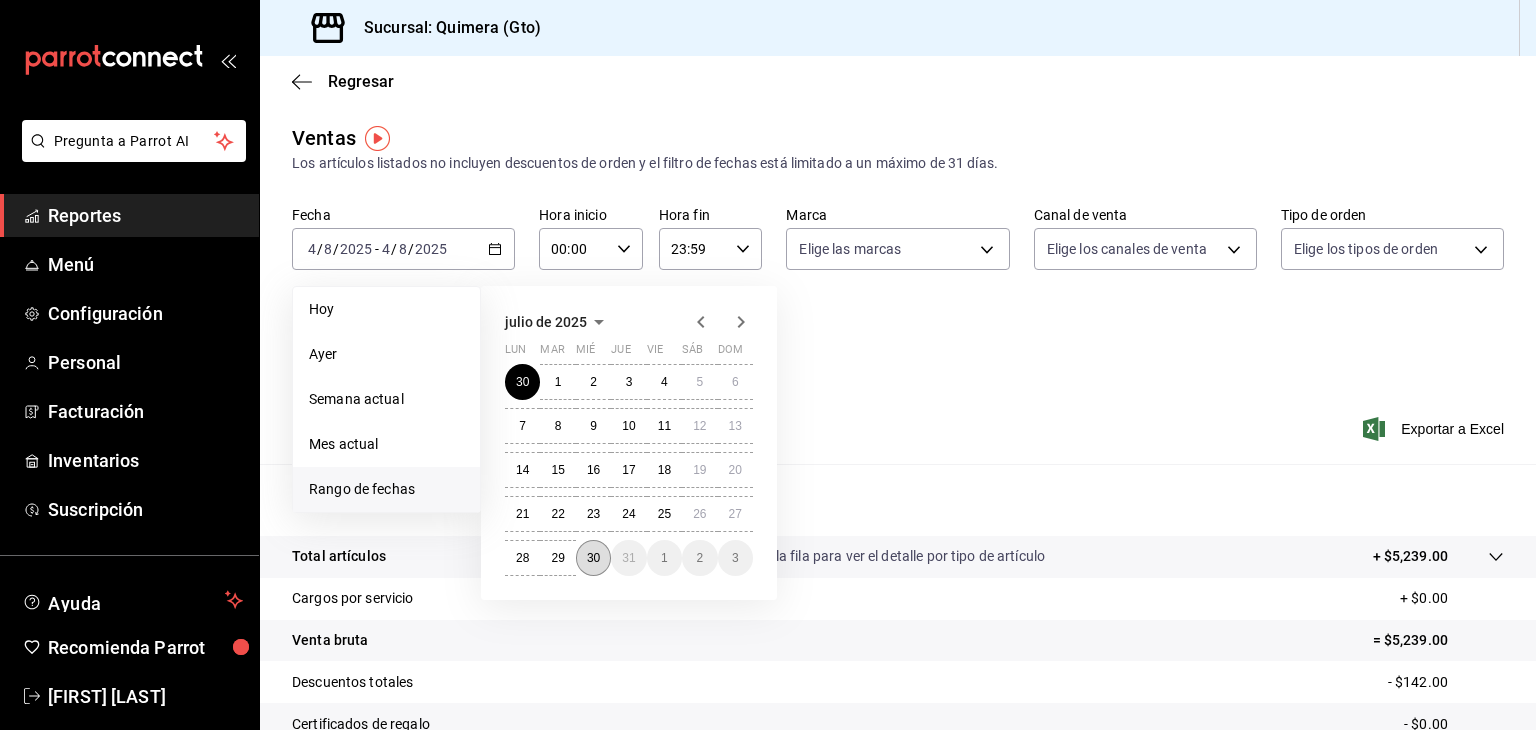 click on "30" at bounding box center (593, 558) 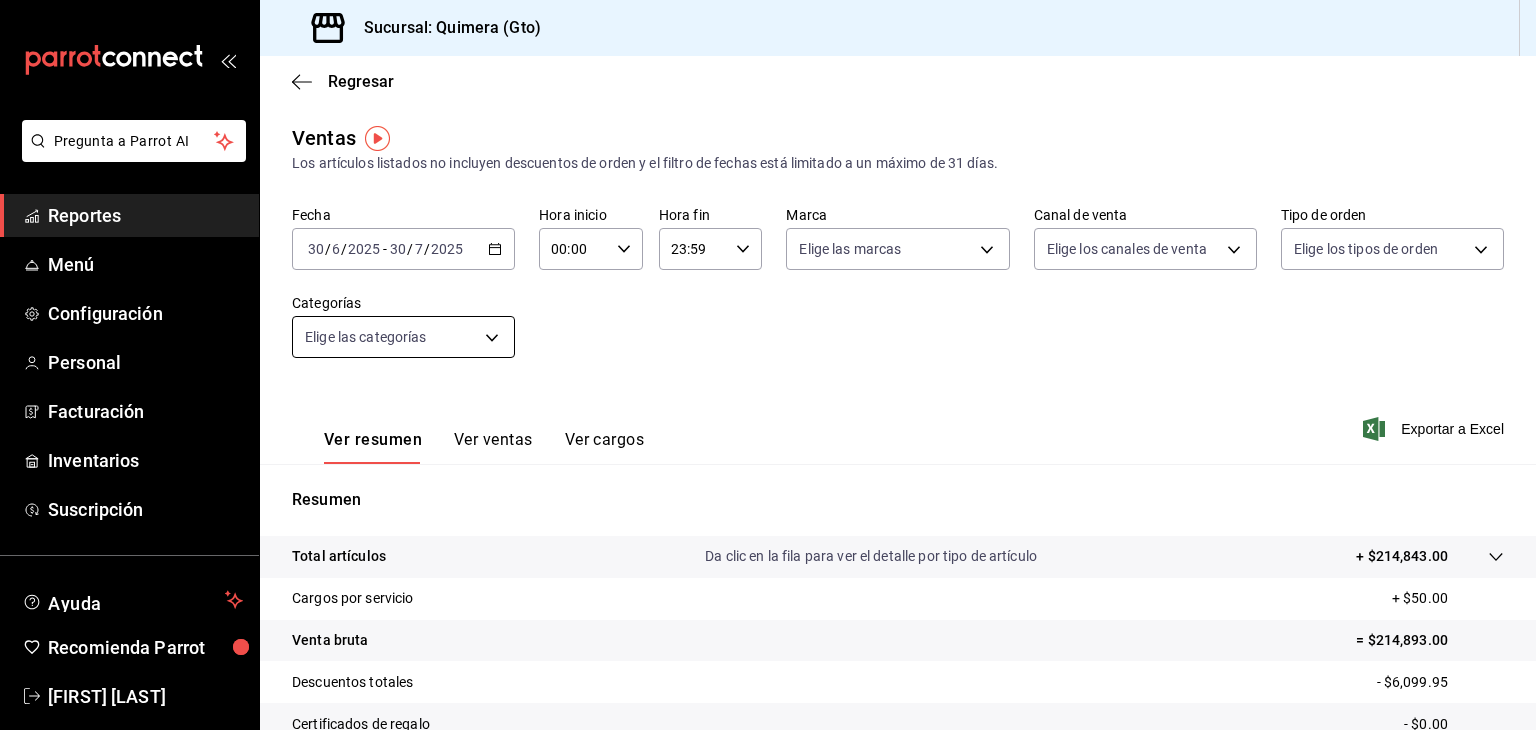 click on "Pregunta a Parrot AI Reportes   Menú   Configuración   Personal   Facturación   Inventarios   Suscripción   Ayuda Recomienda Parrot   Daniel Franco   Sugerir nueva función   Sucursal: Quimera (Gto) Regresar Ventas Los artículos listados no incluyen descuentos de orden y el filtro de fechas está limitado a un máximo de 31 días. Fecha 2025-06-30 30 / 6 / 2025 - 2025-07-30 30 / 7 / 2025 Hora inicio 00:00 Hora inicio Hora fin 23:59 Hora fin Marca Elige las marcas Canal de venta Elige los canales de venta Tipo de orden Elige los tipos de orden Categorías Elige las categorías Ver resumen Ver ventas Ver cargos Exportar a Excel Resumen Total artículos Da clic en la fila para ver el detalle por tipo de artículo + $214,843.00 Cargos por servicio + $50.00 Venta bruta = $214,893.00 Descuentos totales - $6,099.95 Certificados de regalo - $0.00 Venta total = $208,793.05 Impuestos - $28,799.04 Venta neta = $179,994.01 Pregunta a Parrot AI Reportes   Menú   Configuración   Personal   Facturación   Inventarios" at bounding box center [768, 365] 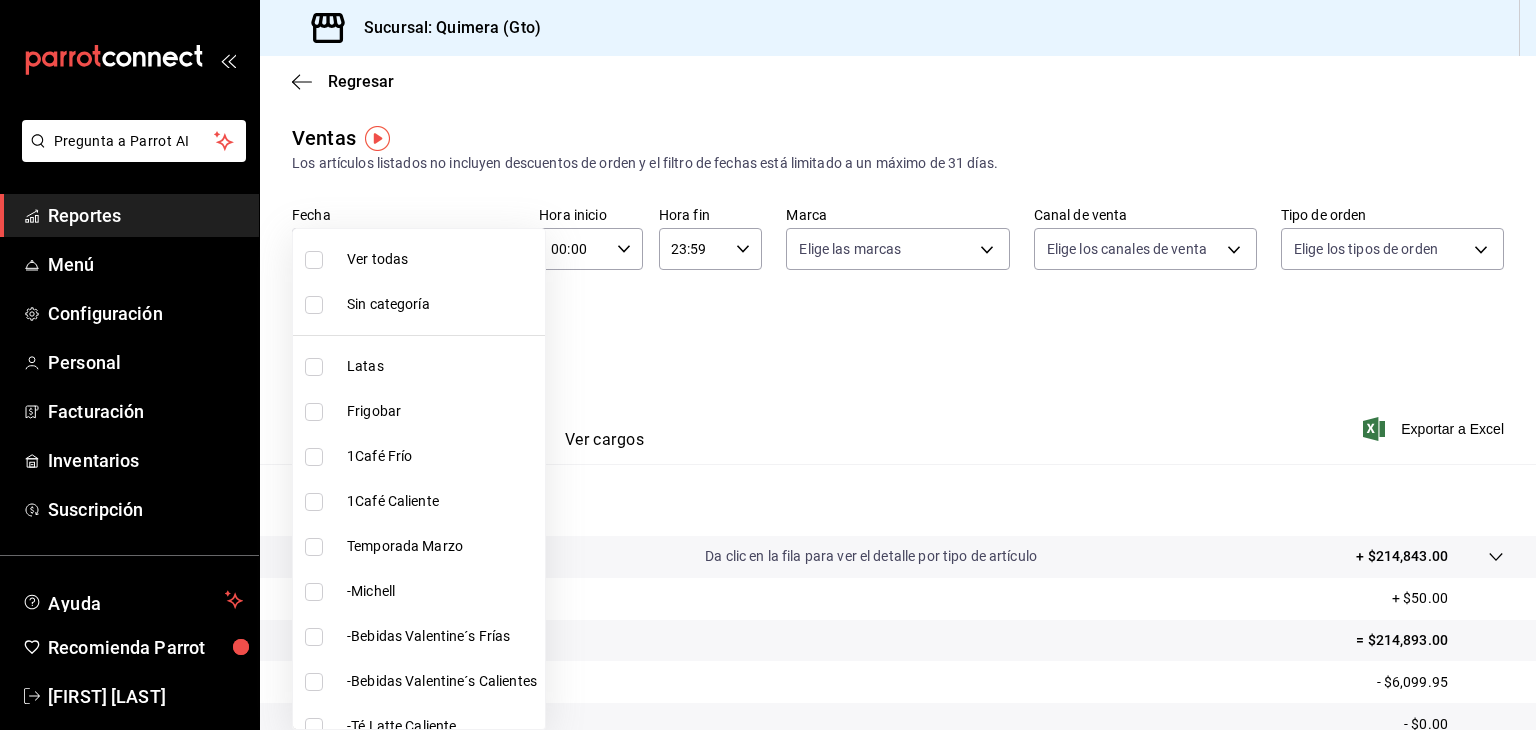 click on "Frigobar" at bounding box center [442, 411] 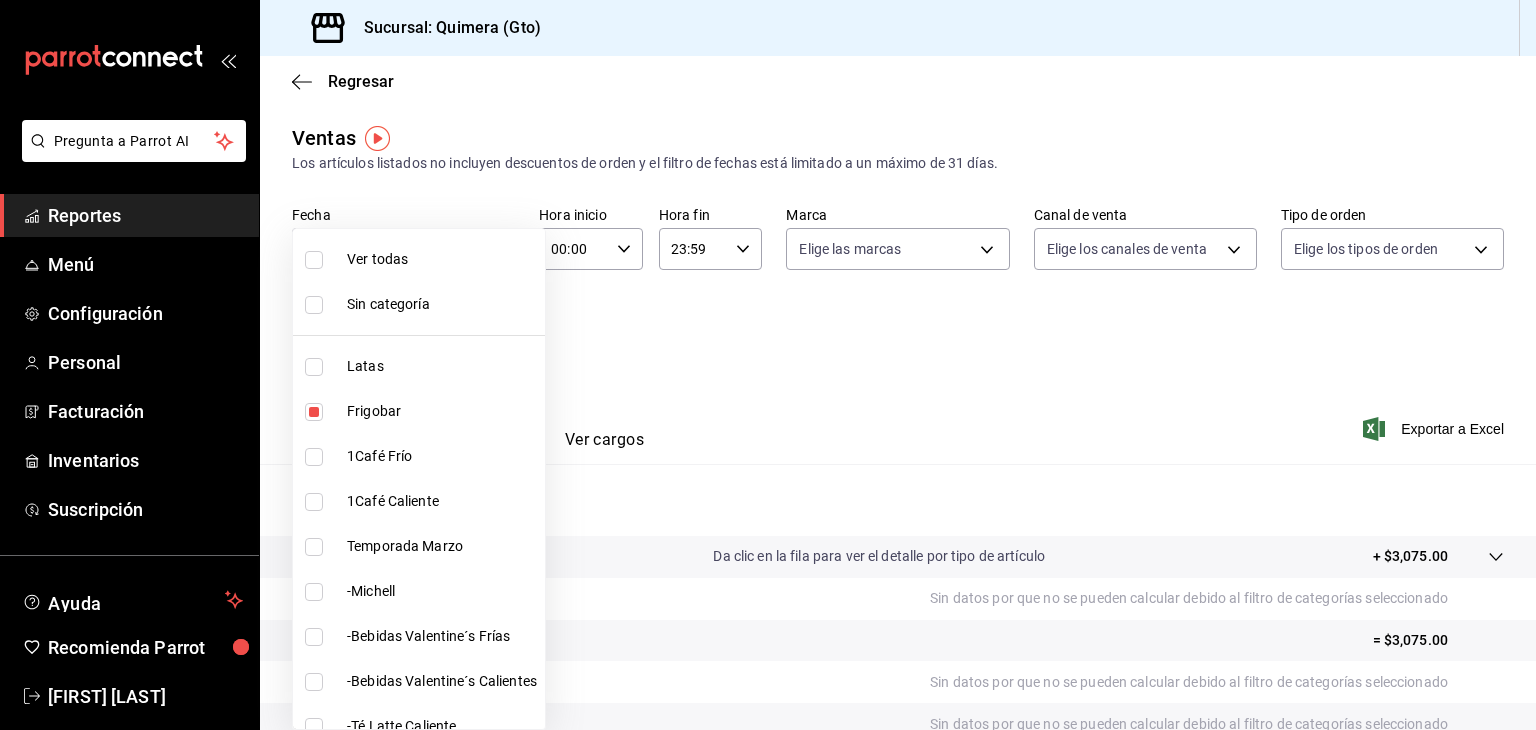 click on "Frigobar" at bounding box center [442, 411] 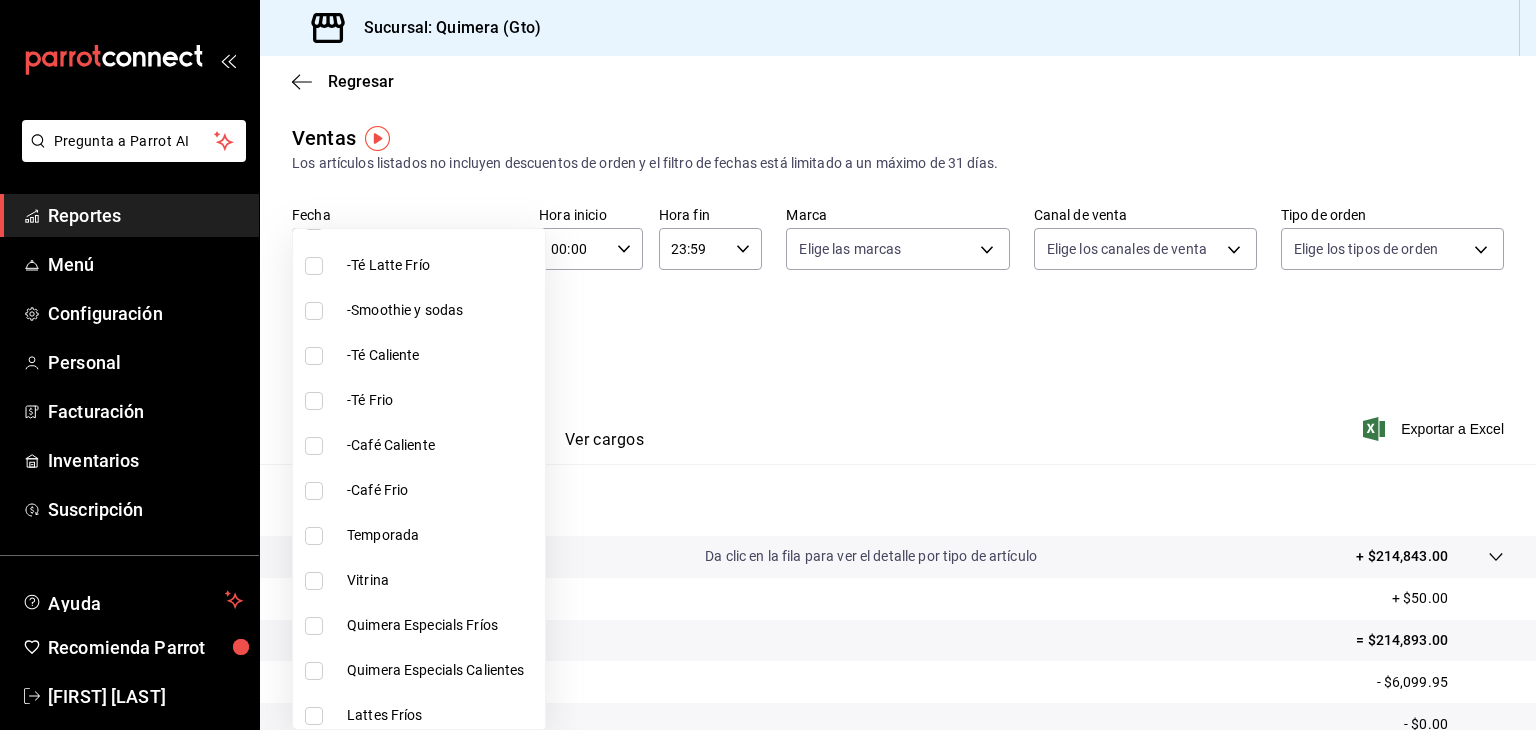 scroll, scrollTop: 507, scrollLeft: 0, axis: vertical 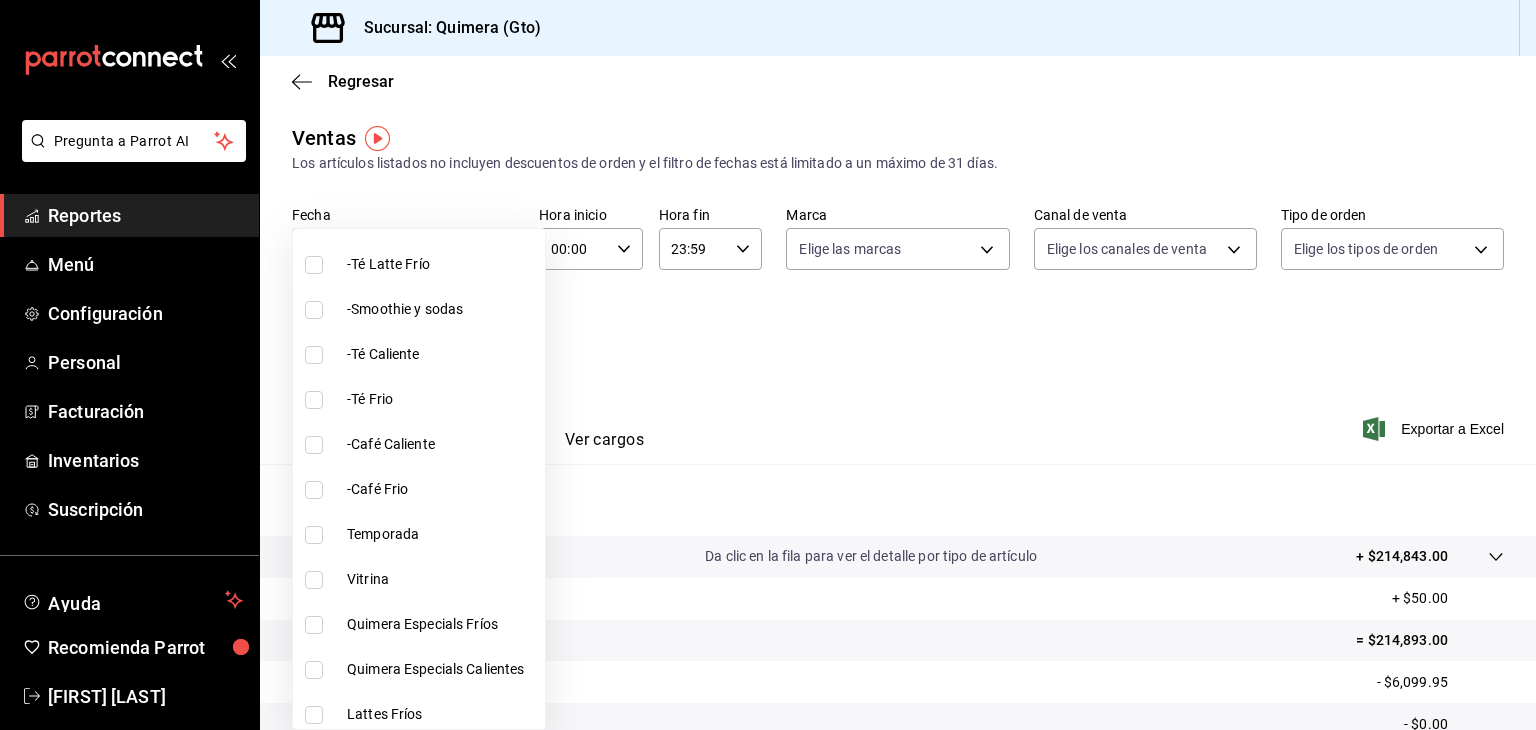 click on "Vitrina" at bounding box center [442, 579] 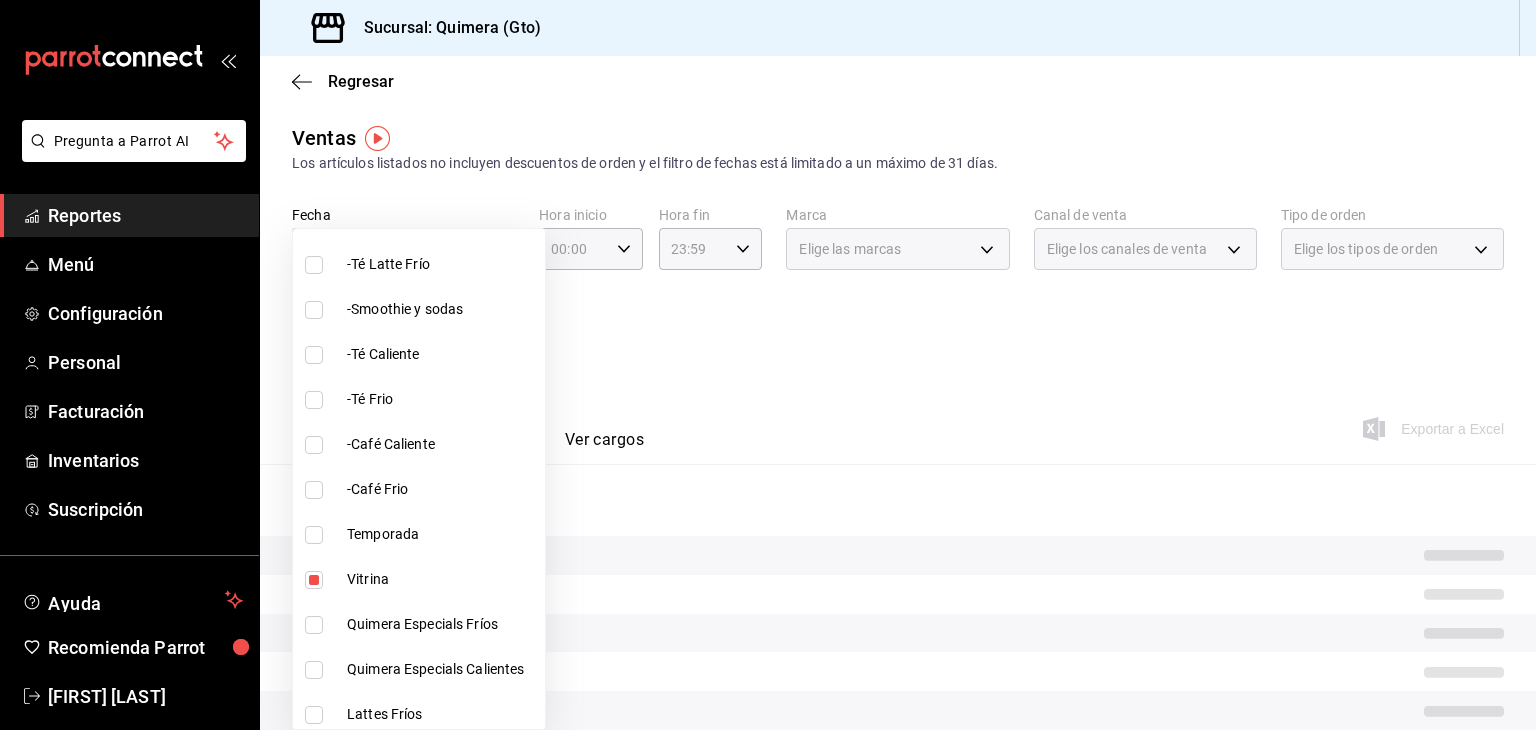 click at bounding box center [768, 365] 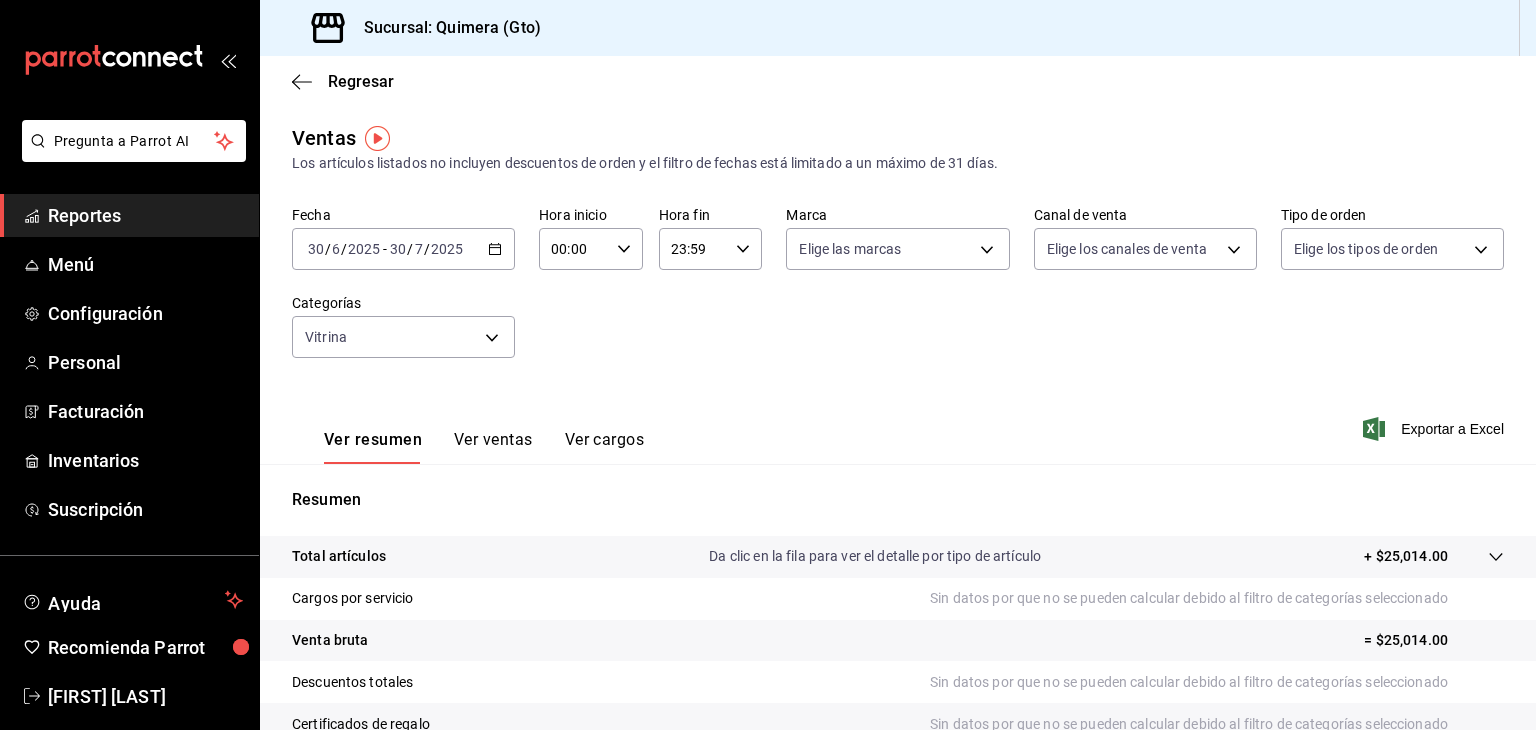 click on "Ver ventas" at bounding box center (493, 447) 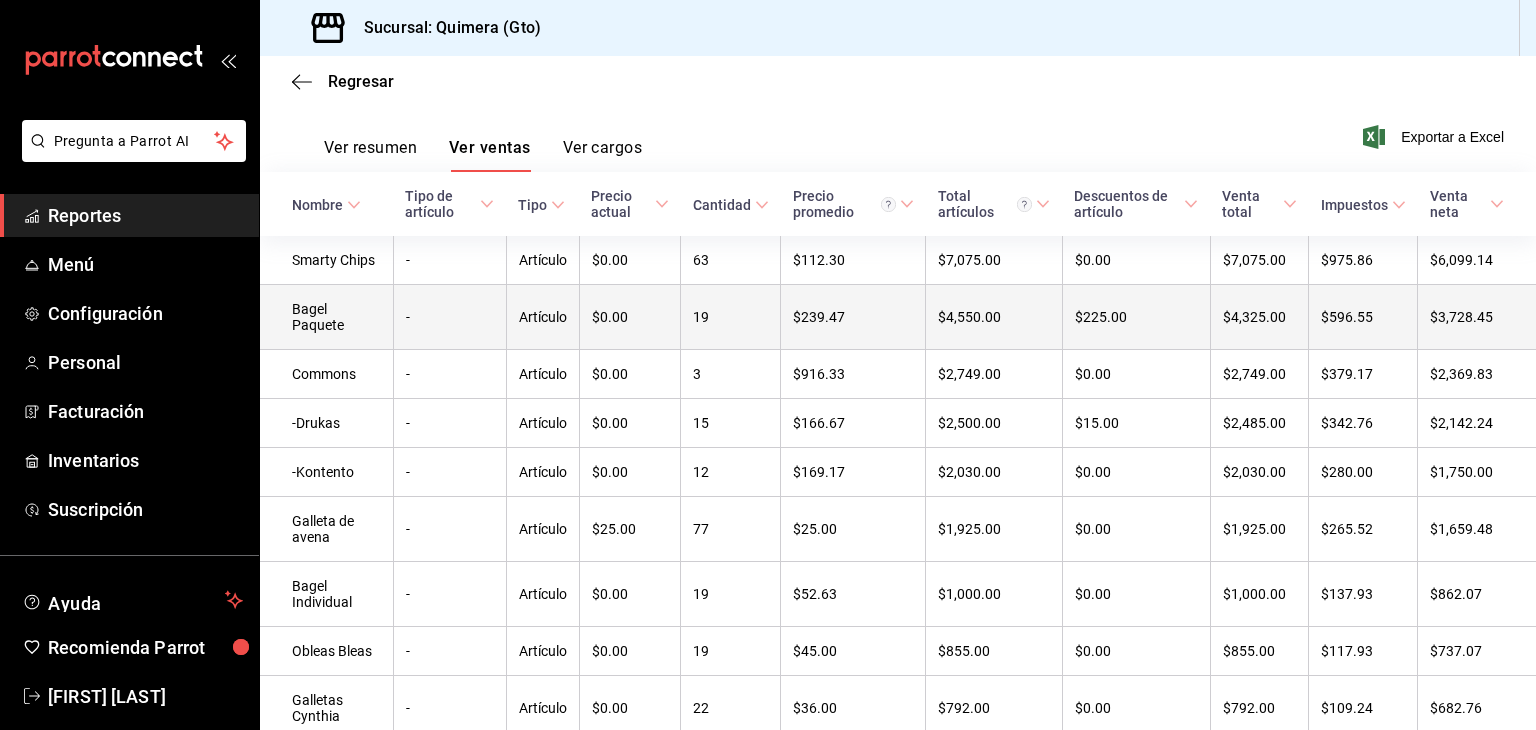 scroll, scrollTop: 291, scrollLeft: 0, axis: vertical 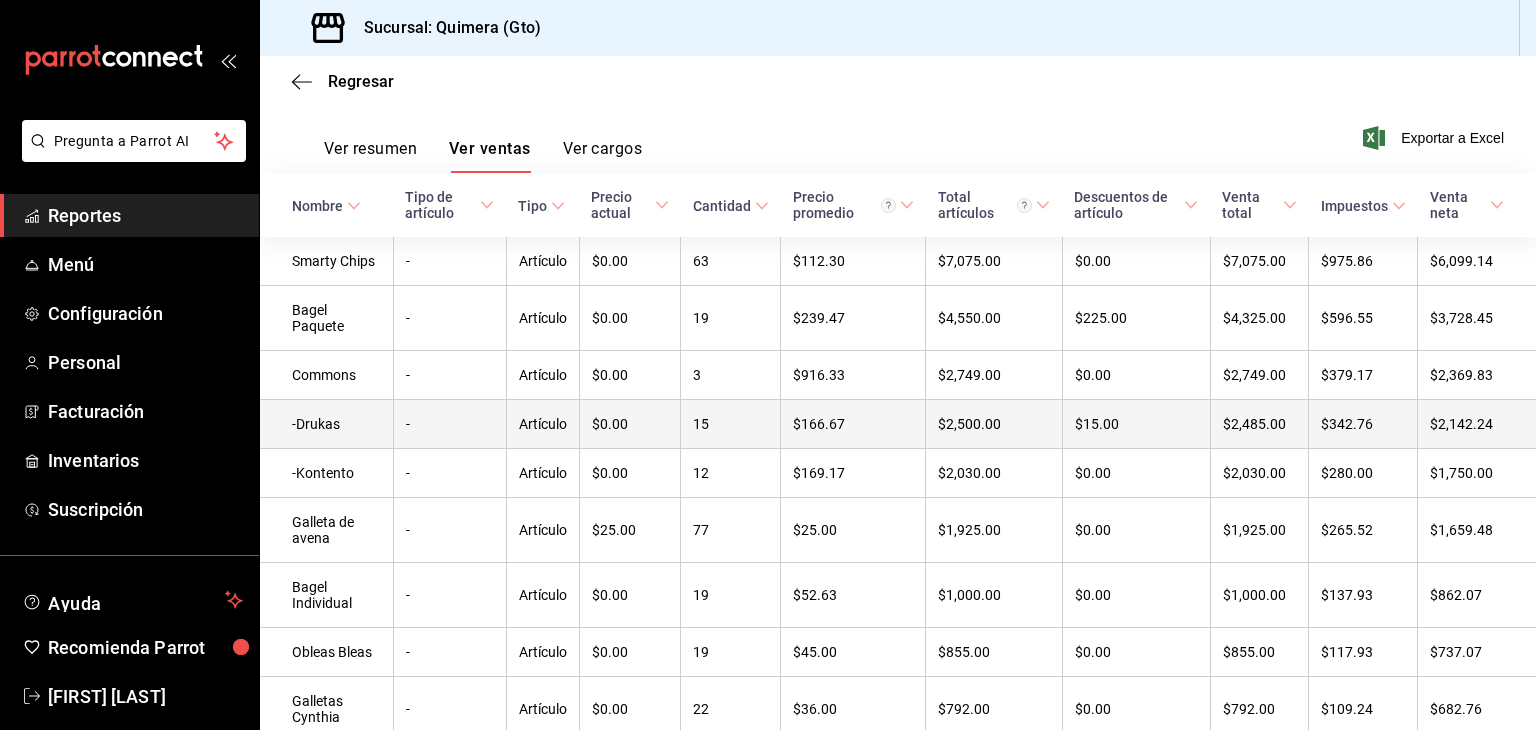 click on "-Drukas" at bounding box center (326, 424) 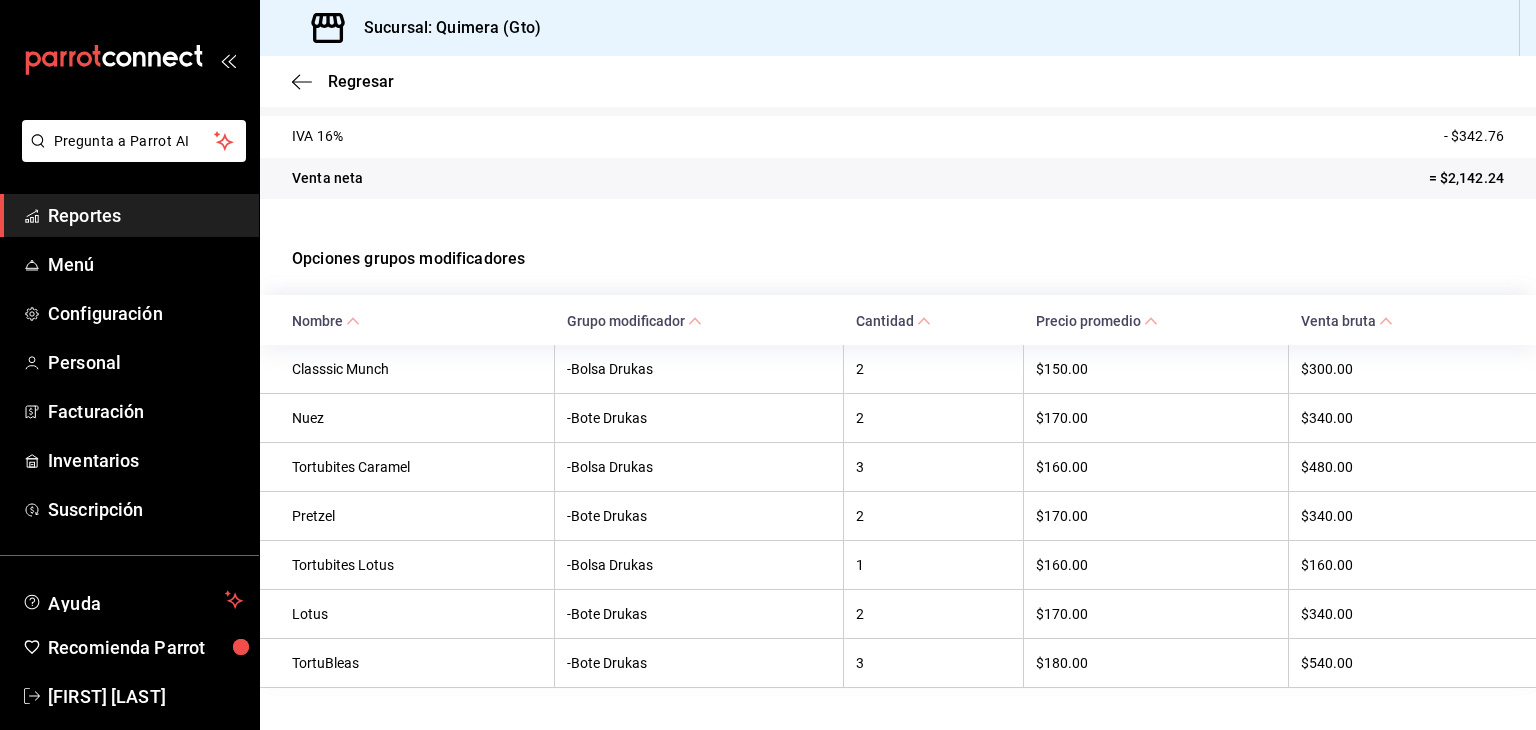 scroll, scrollTop: 338, scrollLeft: 0, axis: vertical 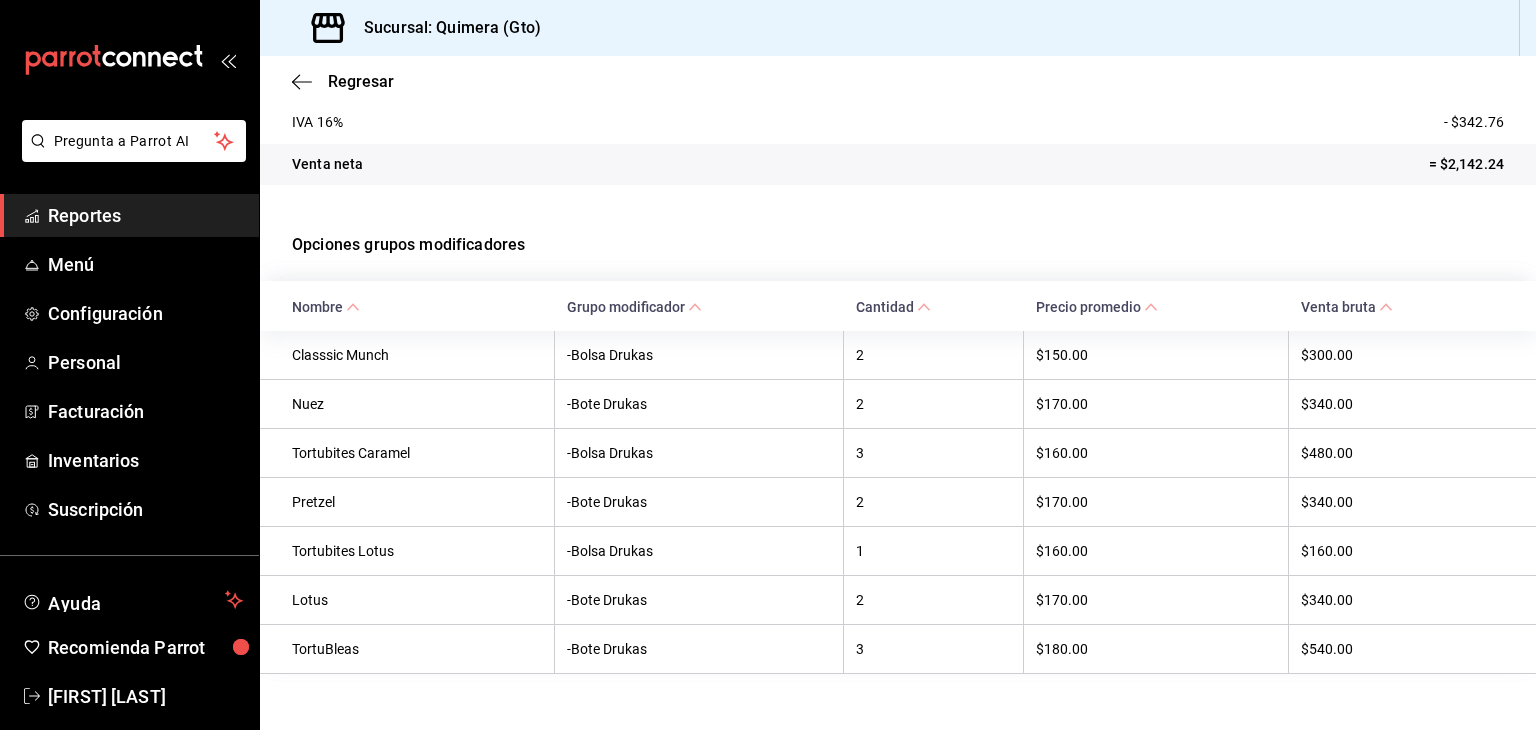 click on "Opciones grupos modificadores" at bounding box center [898, 245] 